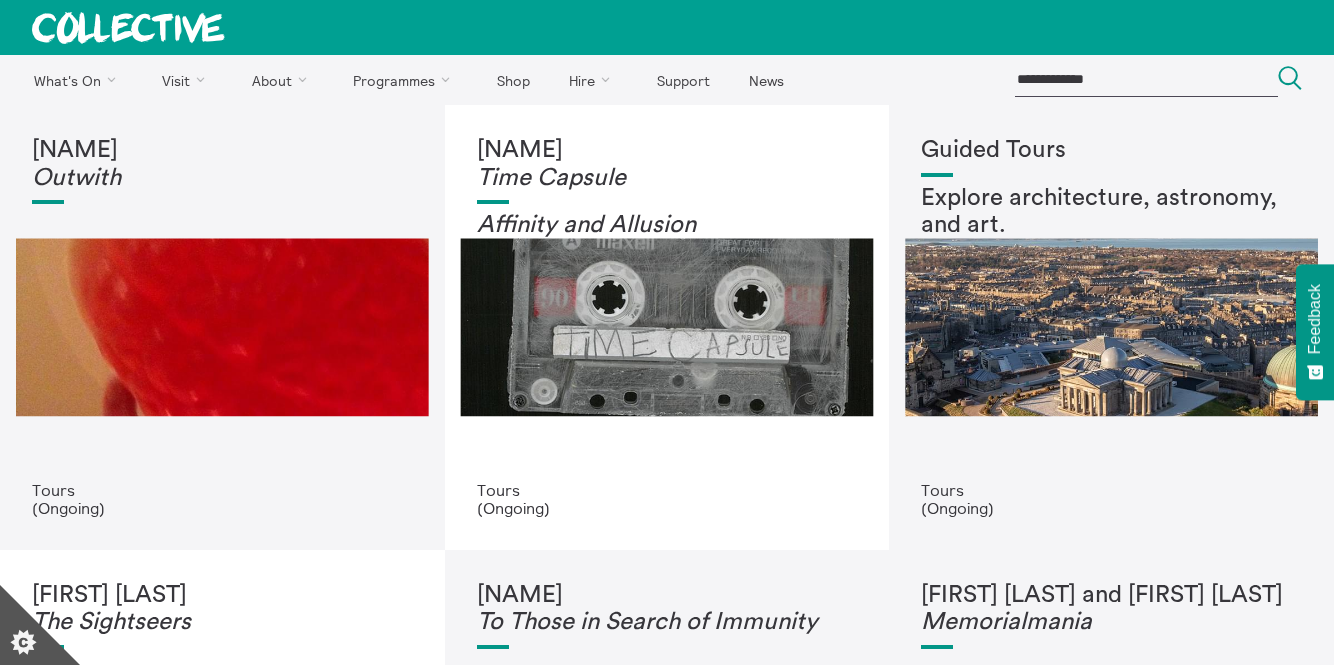 scroll, scrollTop: 28, scrollLeft: 0, axis: vertical 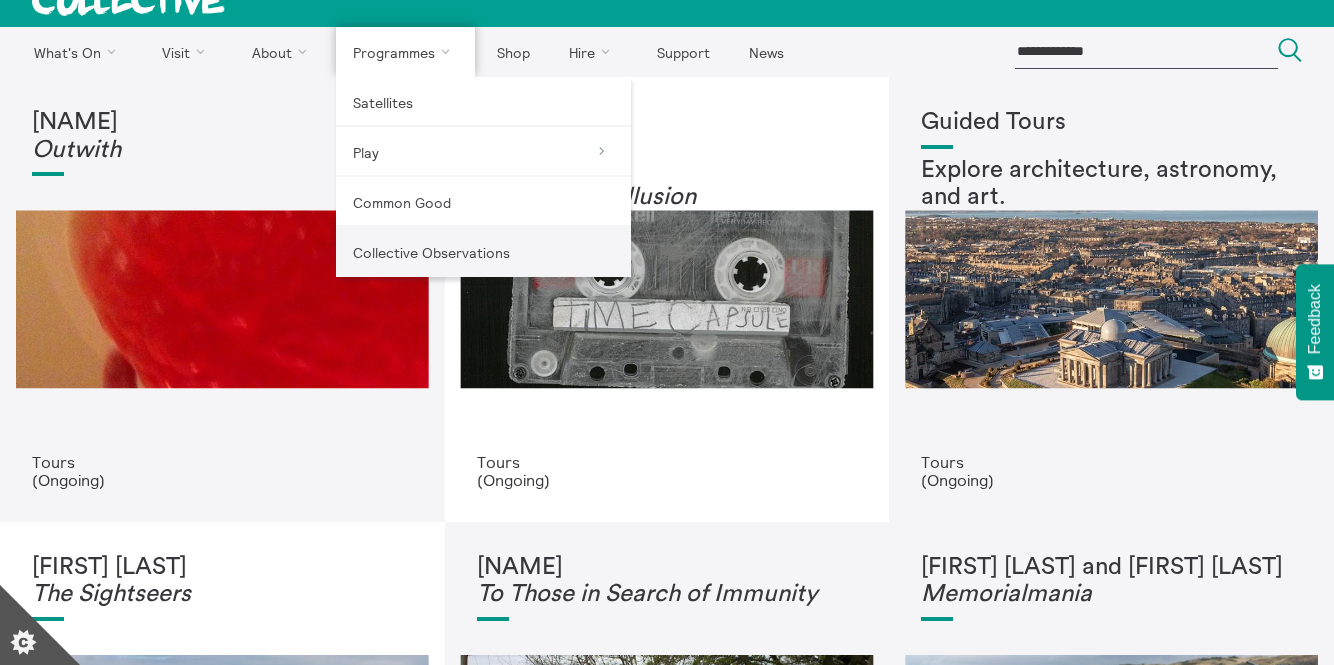 click on "Collective Observations" at bounding box center [483, 252] 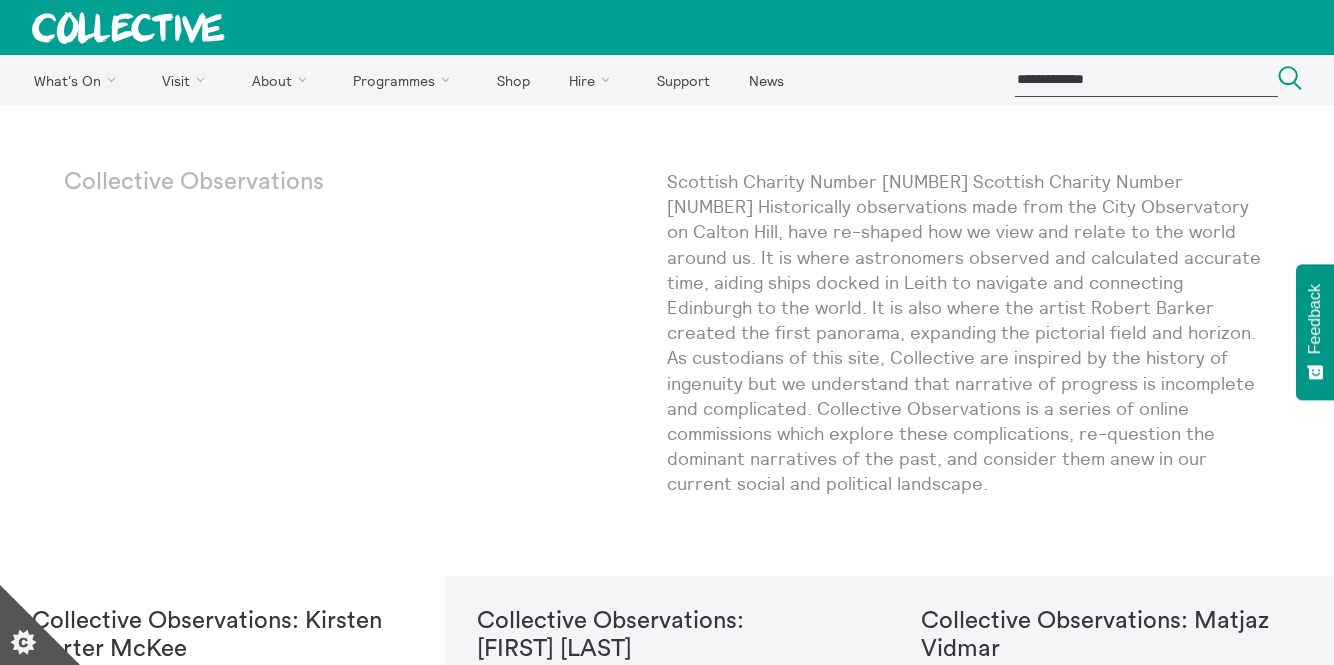 scroll, scrollTop: 0, scrollLeft: 0, axis: both 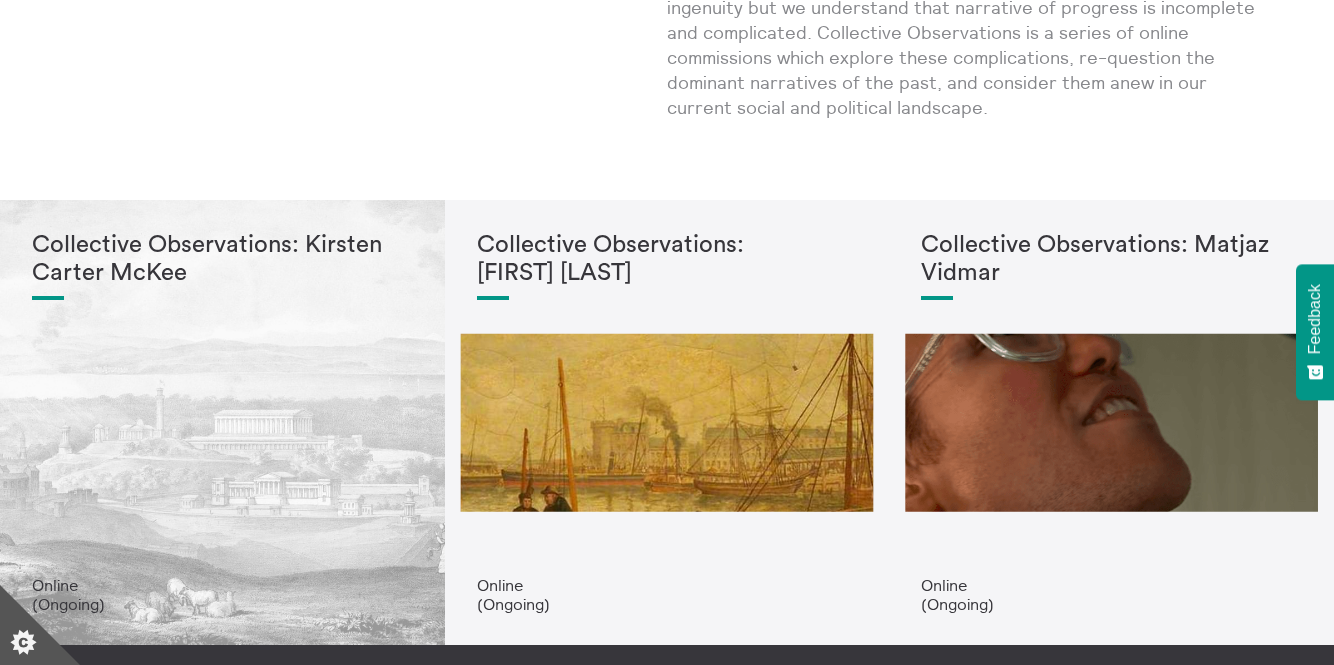 click on "Collective Observations: Kirsten Carter McKee" at bounding box center (222, 259) 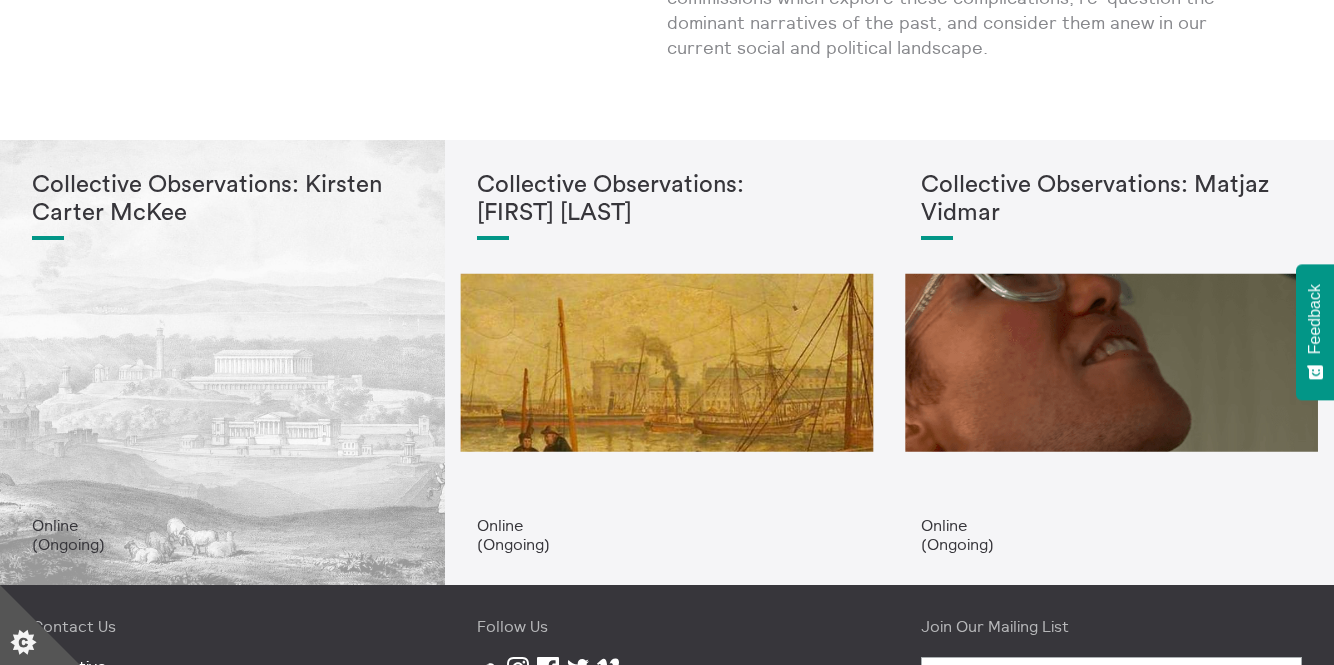 scroll, scrollTop: 423, scrollLeft: 0, axis: vertical 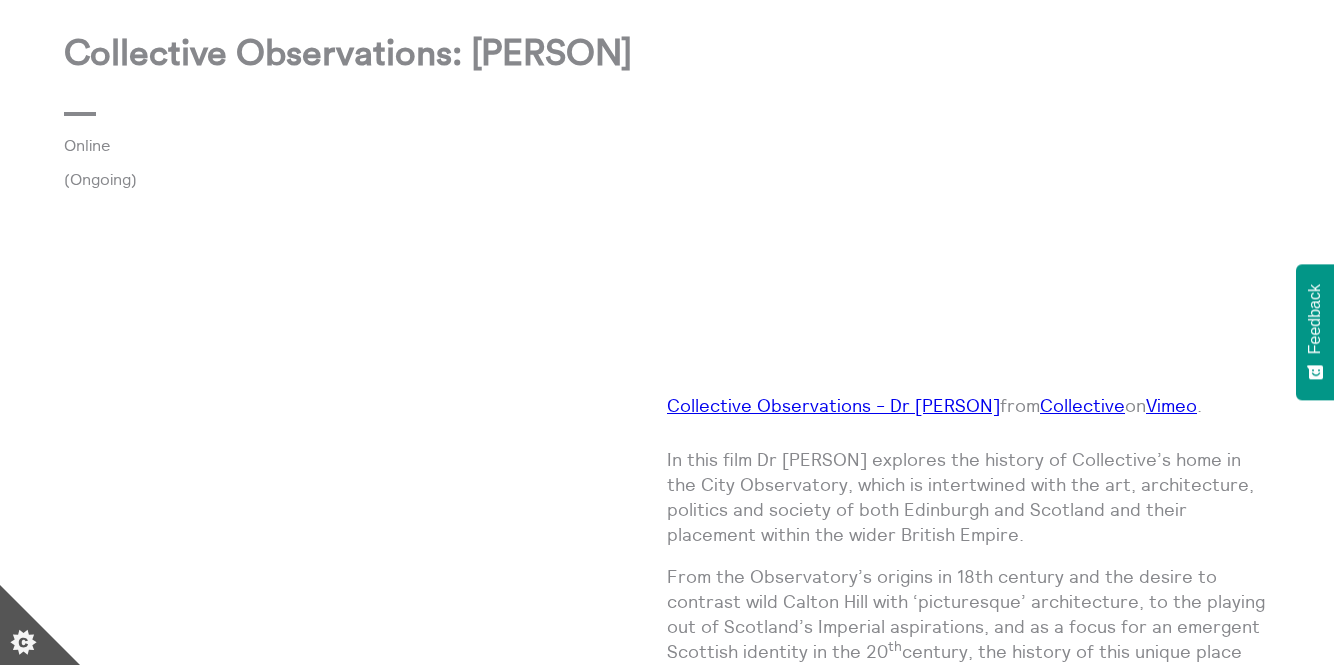 click on "In this film Dr Kirsten Carter McKee explores the history of Collective’s home in the City Observatory, which is intertwined with the art, architecture, politics and society of both Edinburgh and Scotland and their placement within the wider British Empire." at bounding box center [968, 497] 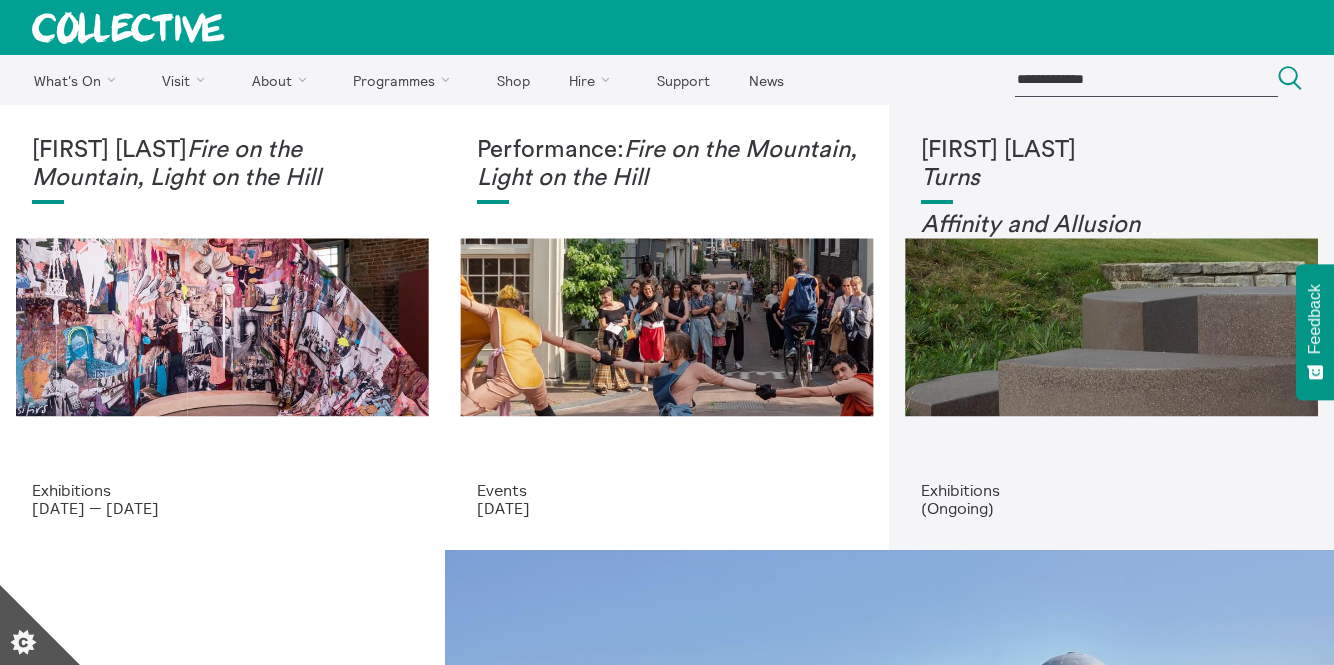 scroll, scrollTop: 0, scrollLeft: 0, axis: both 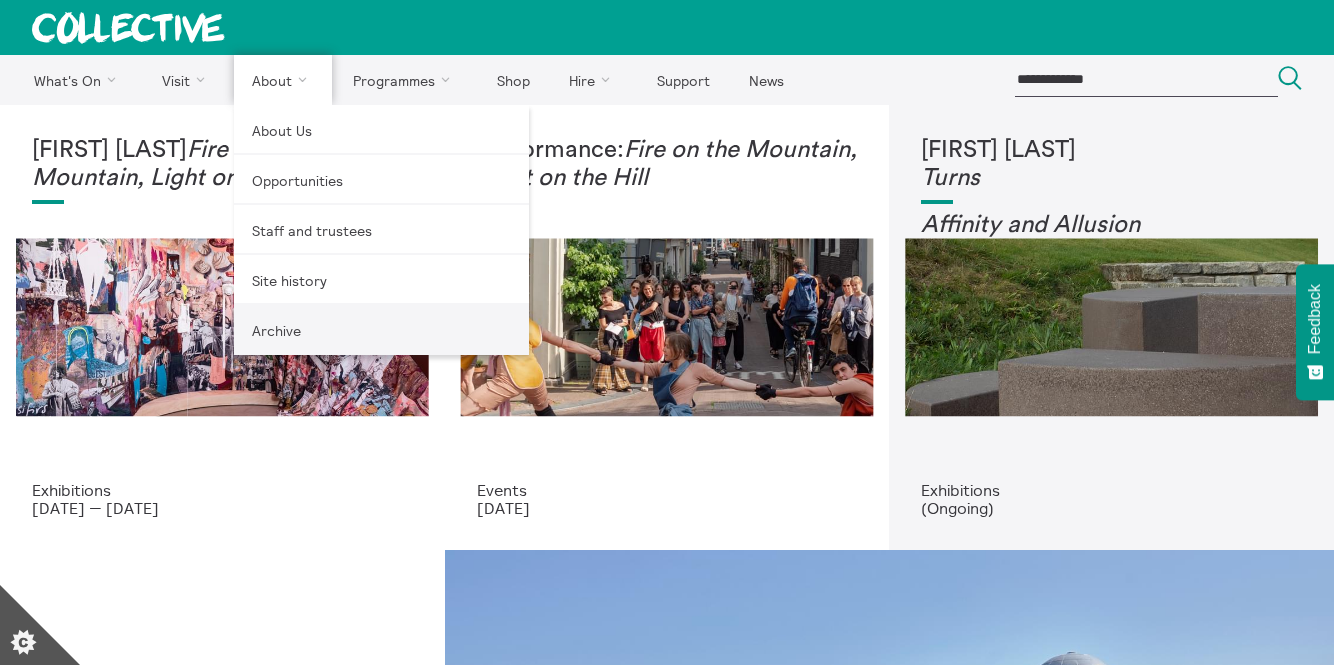 click on "Archive" at bounding box center [381, 330] 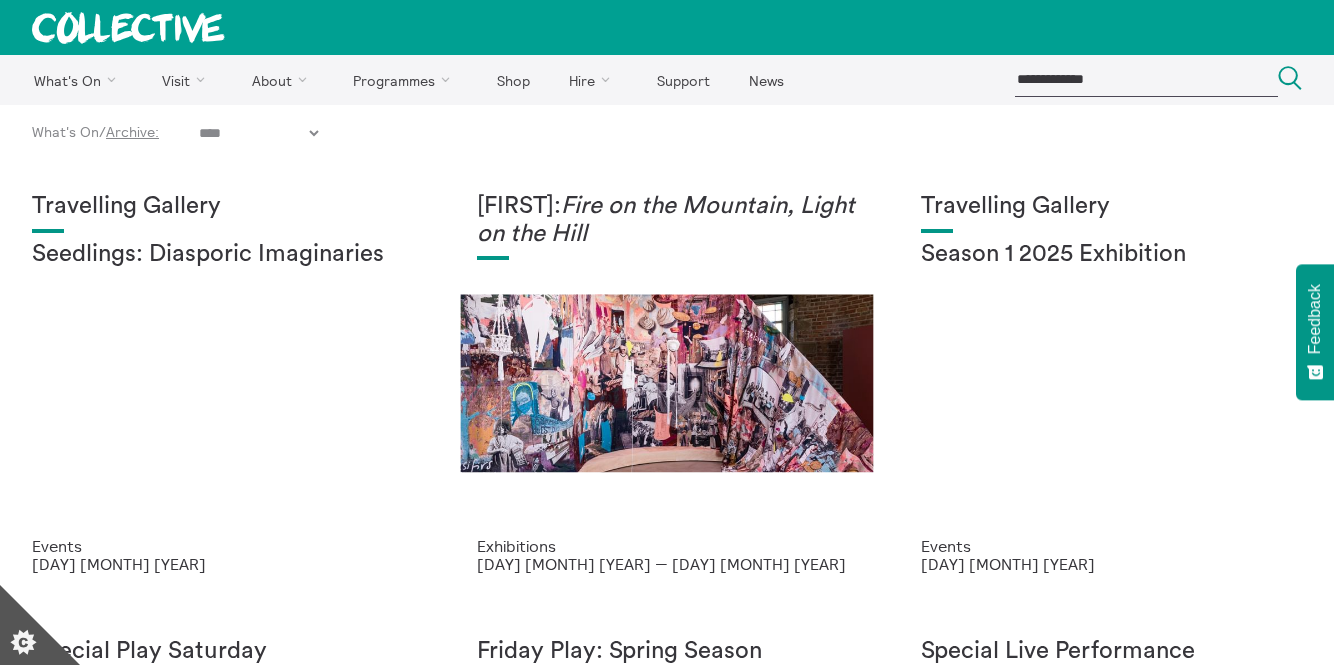 scroll, scrollTop: 0, scrollLeft: 0, axis: both 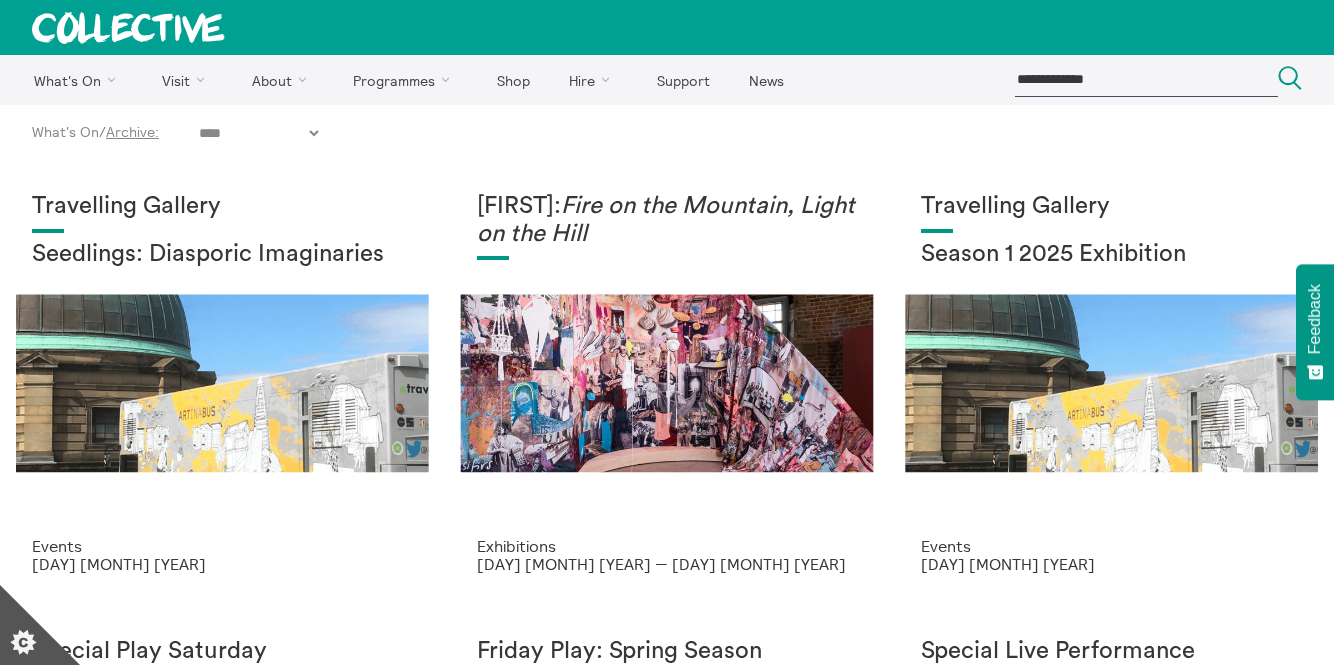 click on "**********" at bounding box center (258, 133) 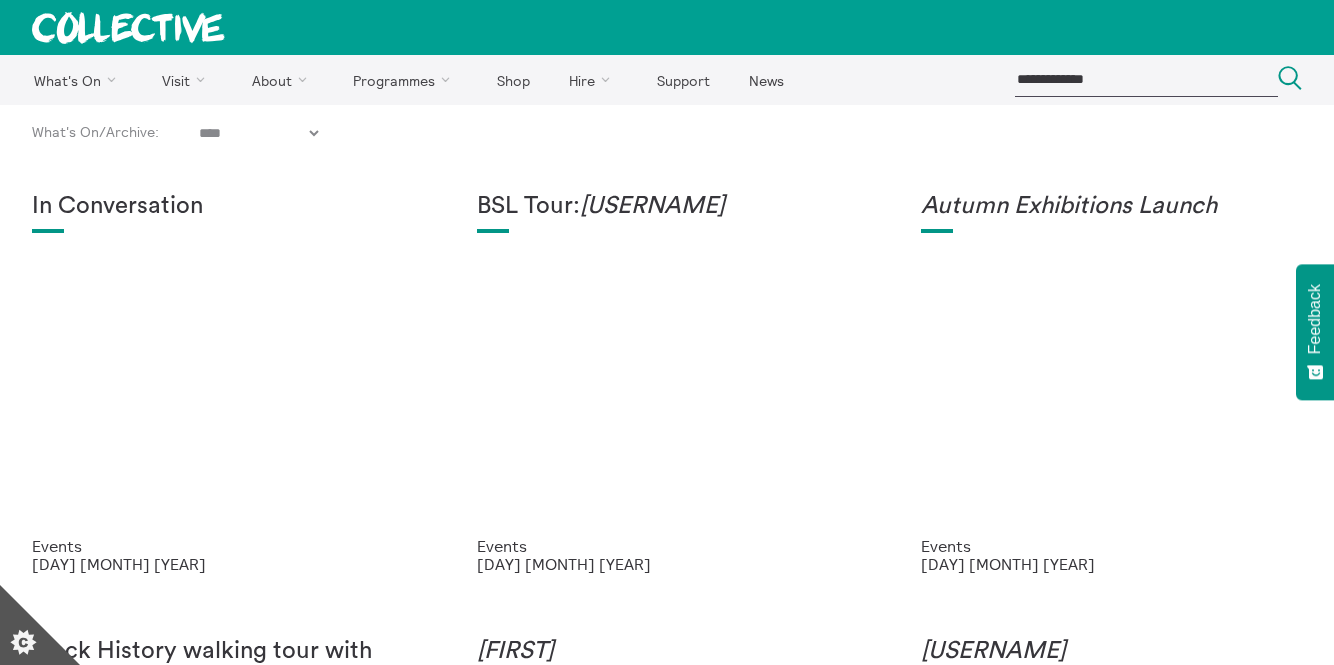scroll, scrollTop: 0, scrollLeft: 0, axis: both 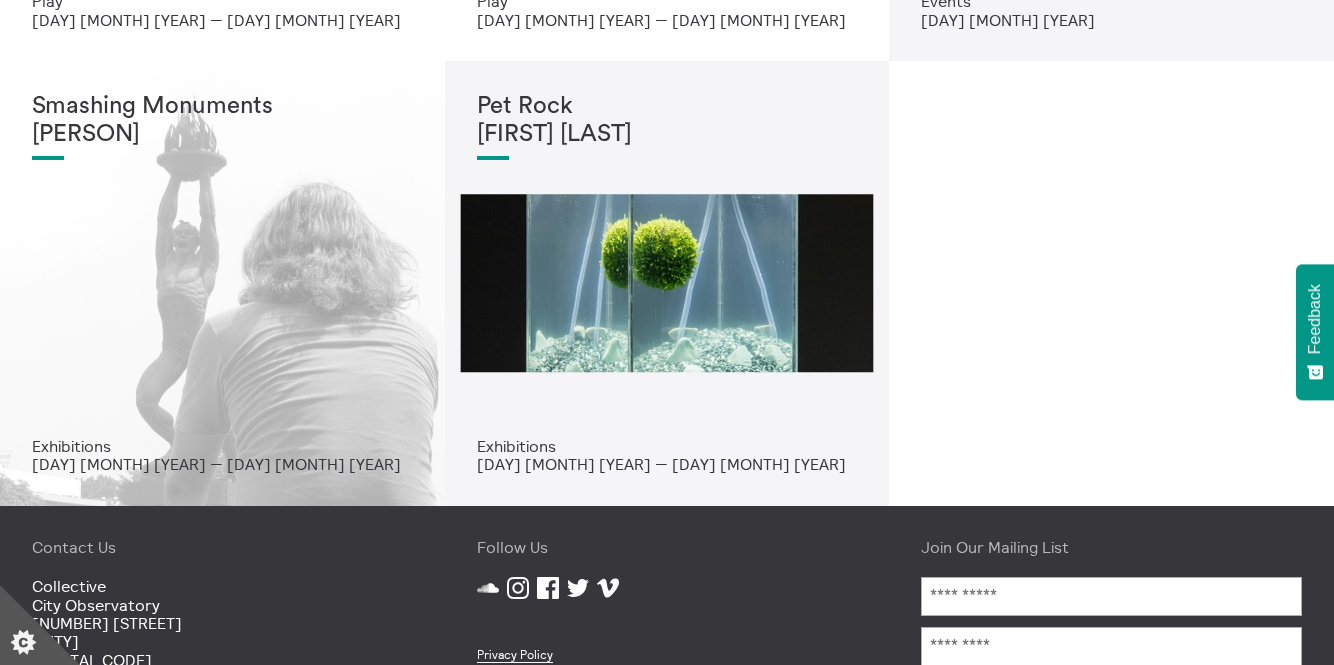 click on "Smashing Monuments Sebastián Díaz Morales" at bounding box center (222, 265) 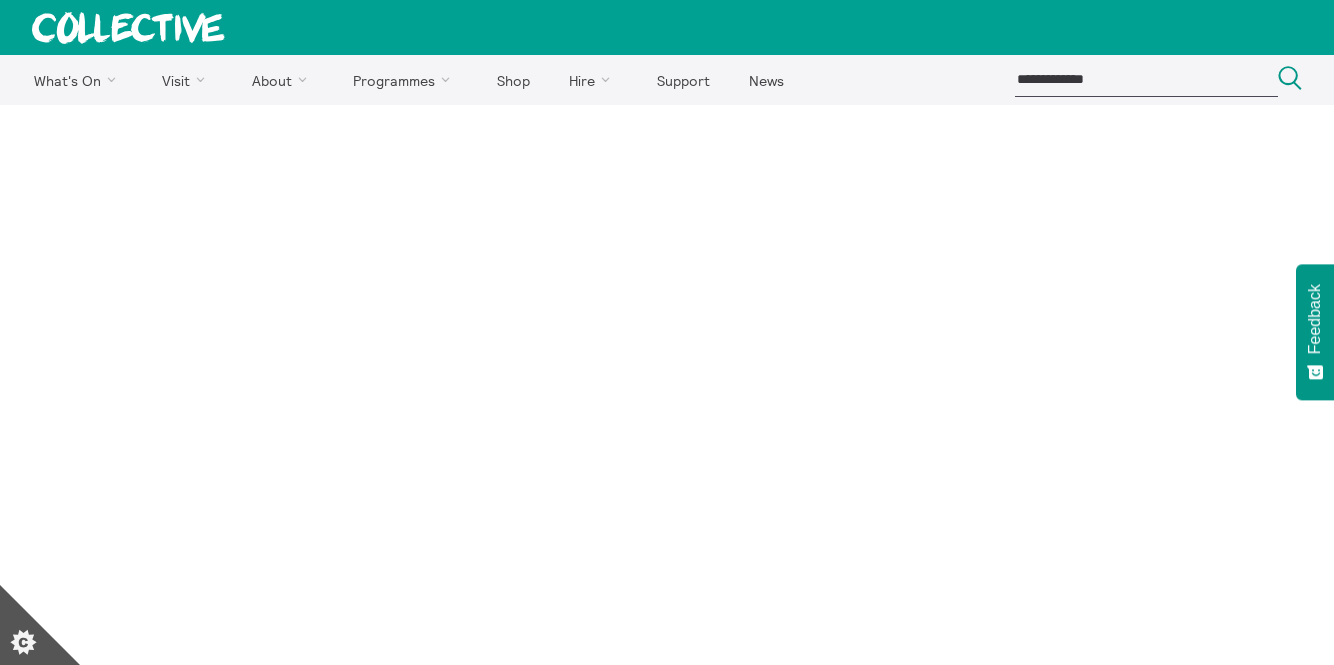 scroll, scrollTop: 0, scrollLeft: 0, axis: both 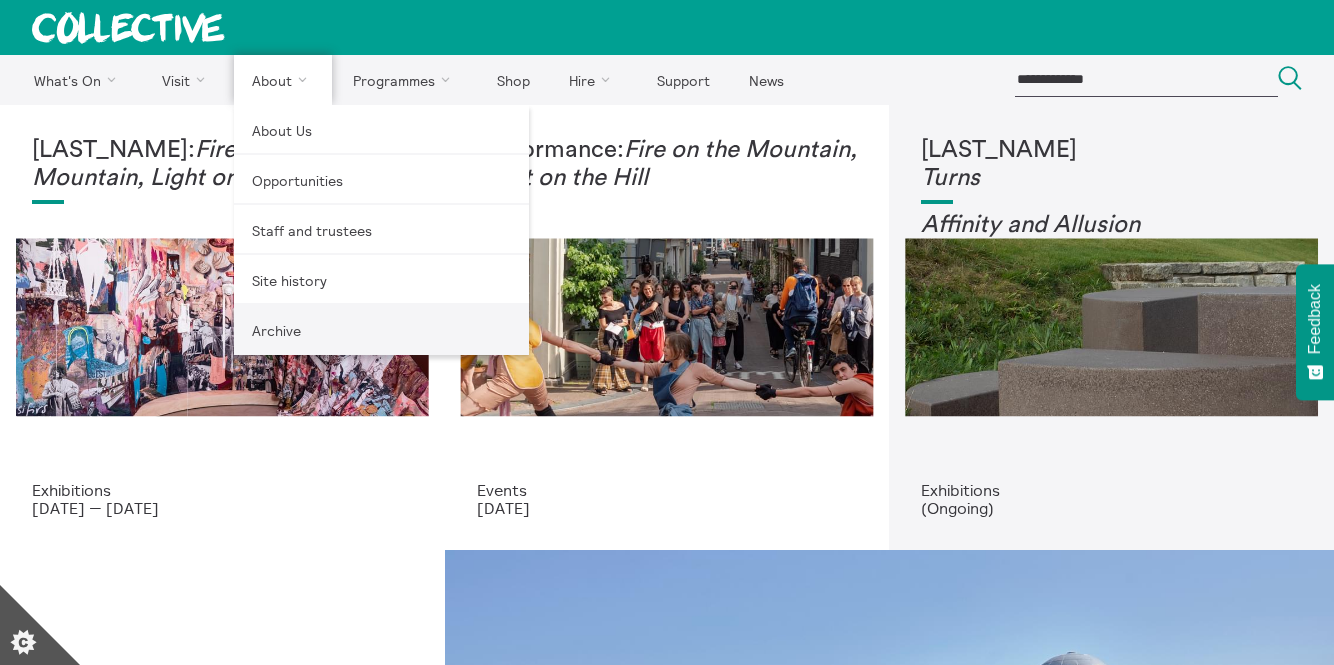 click on "Archive" at bounding box center (381, 330) 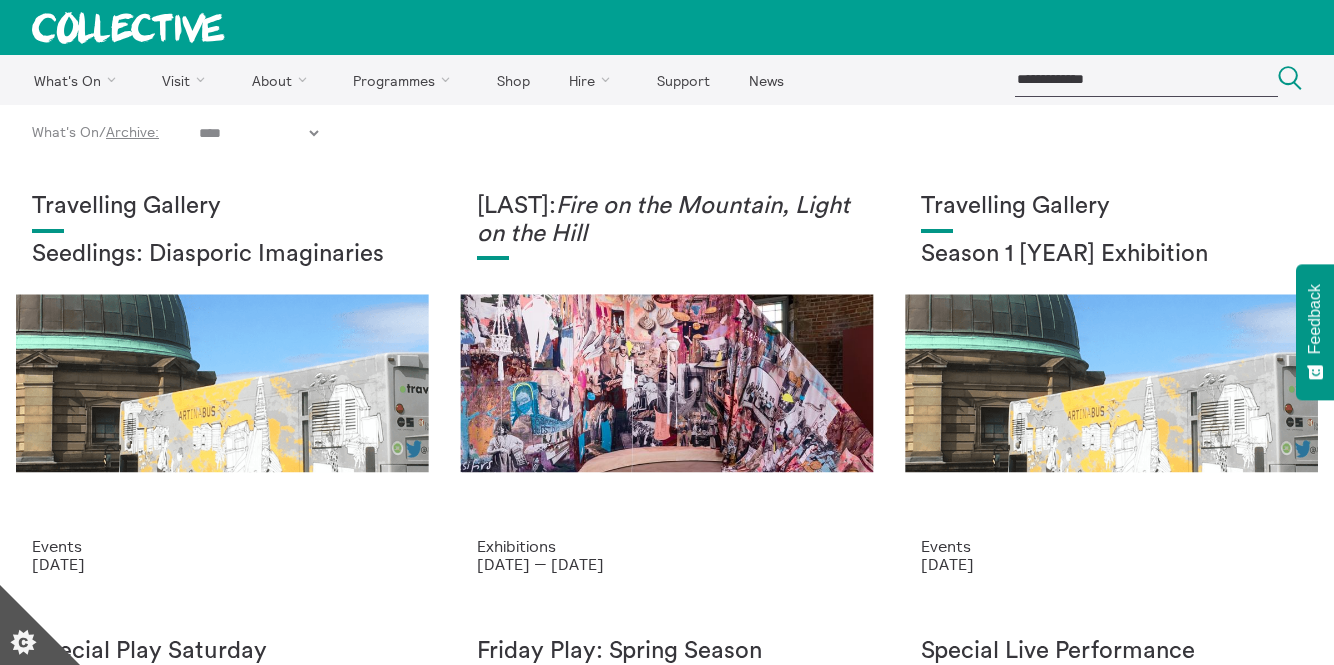 scroll, scrollTop: 0, scrollLeft: 0, axis: both 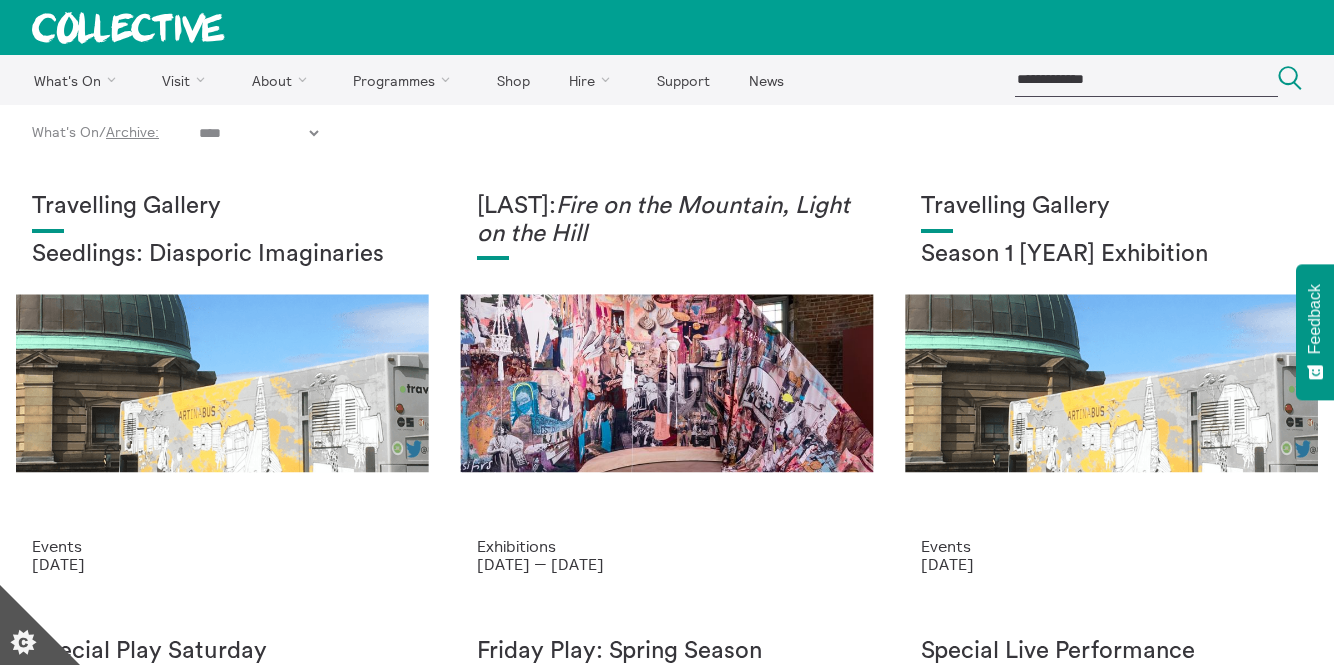 click on "**********" at bounding box center [258, 133] 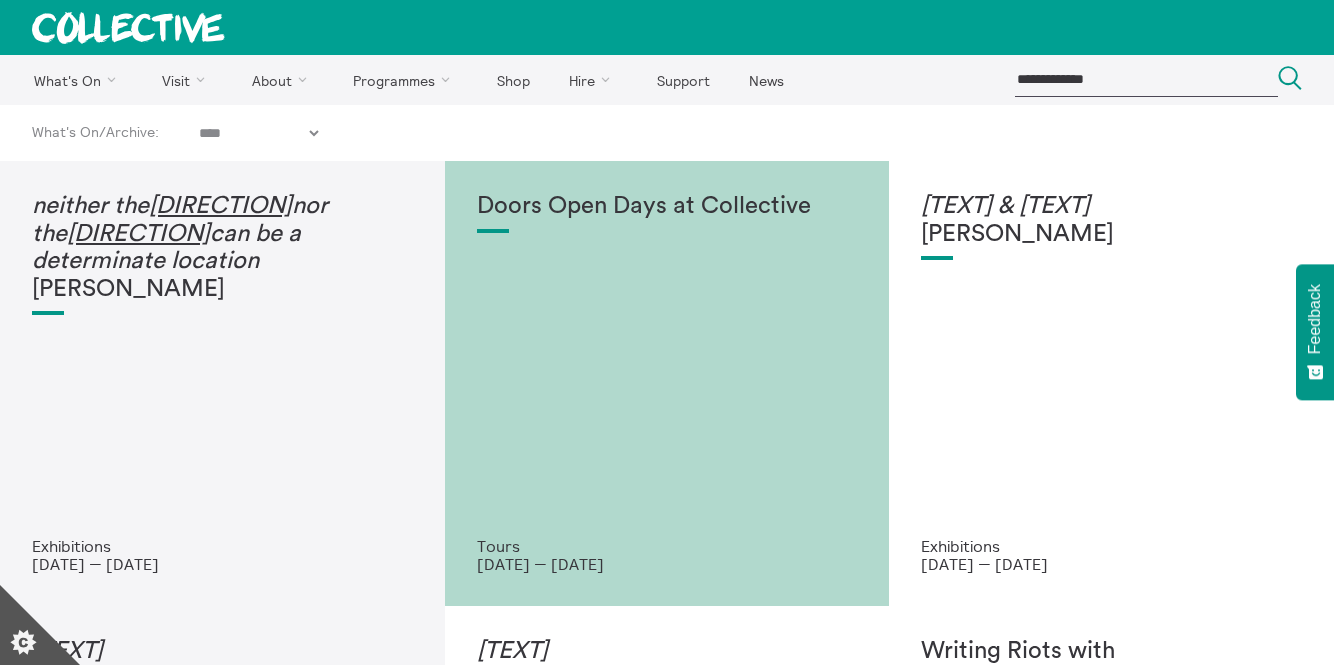 scroll, scrollTop: 0, scrollLeft: 0, axis: both 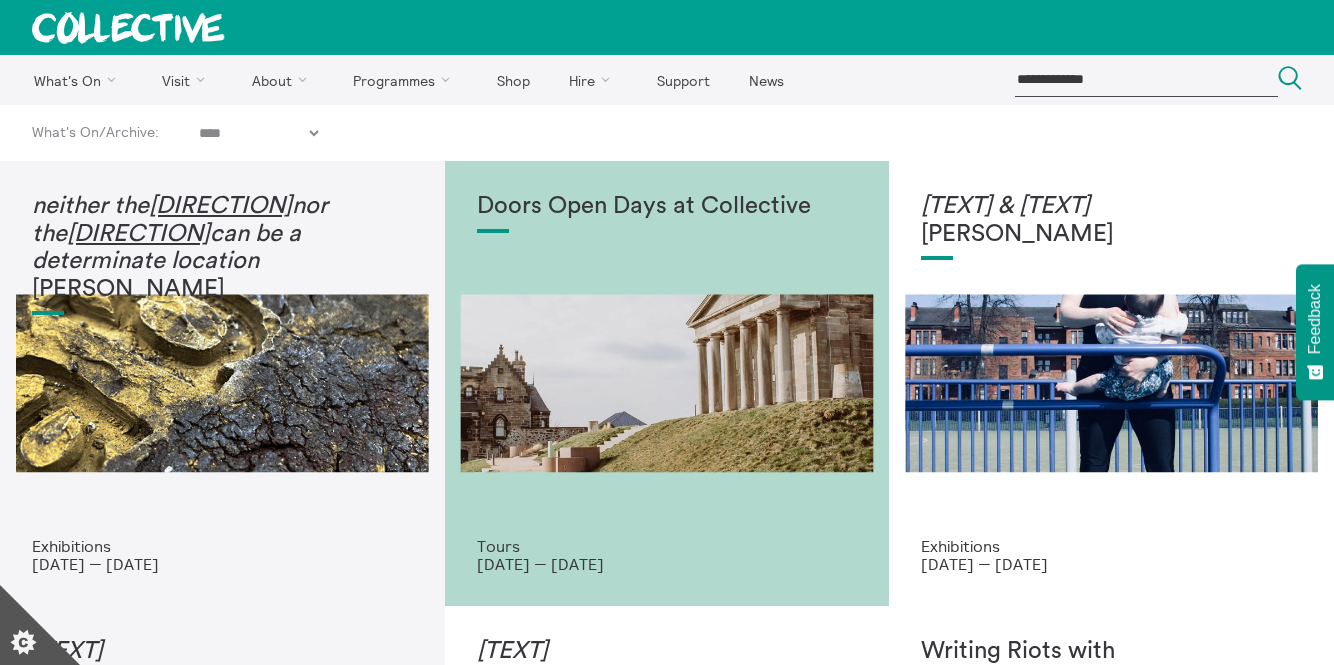 click on "**********" at bounding box center (258, 133) 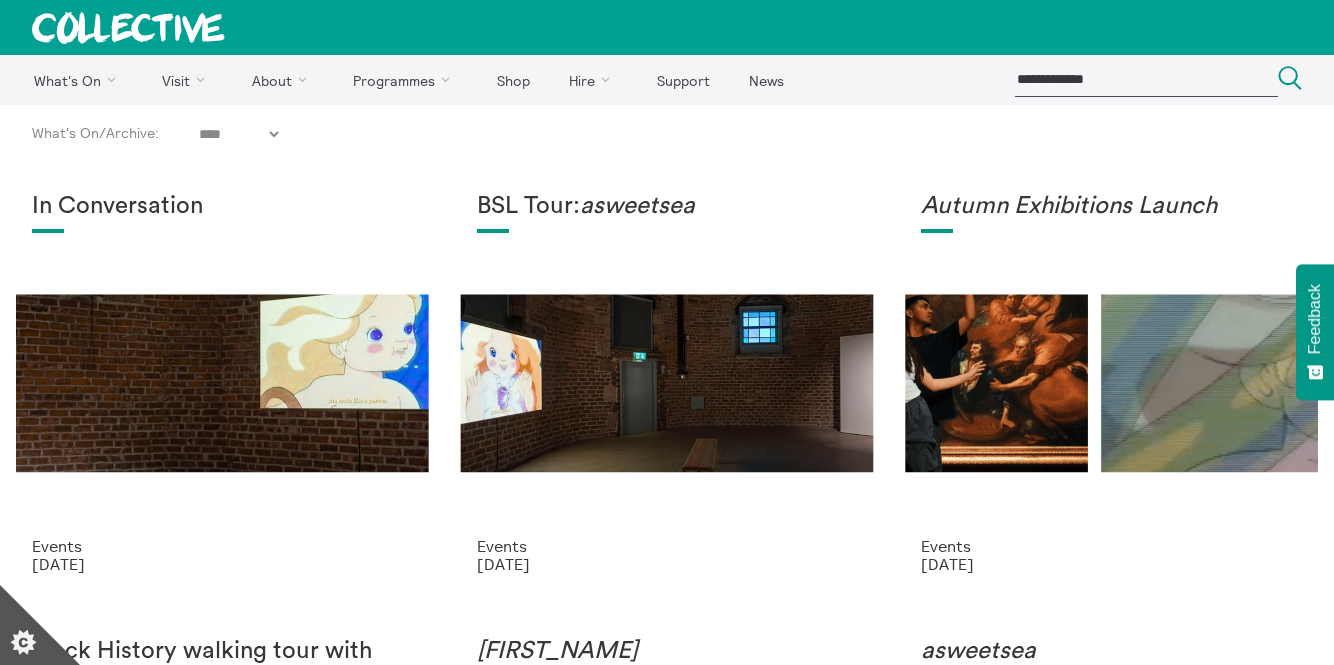 scroll, scrollTop: 0, scrollLeft: 0, axis: both 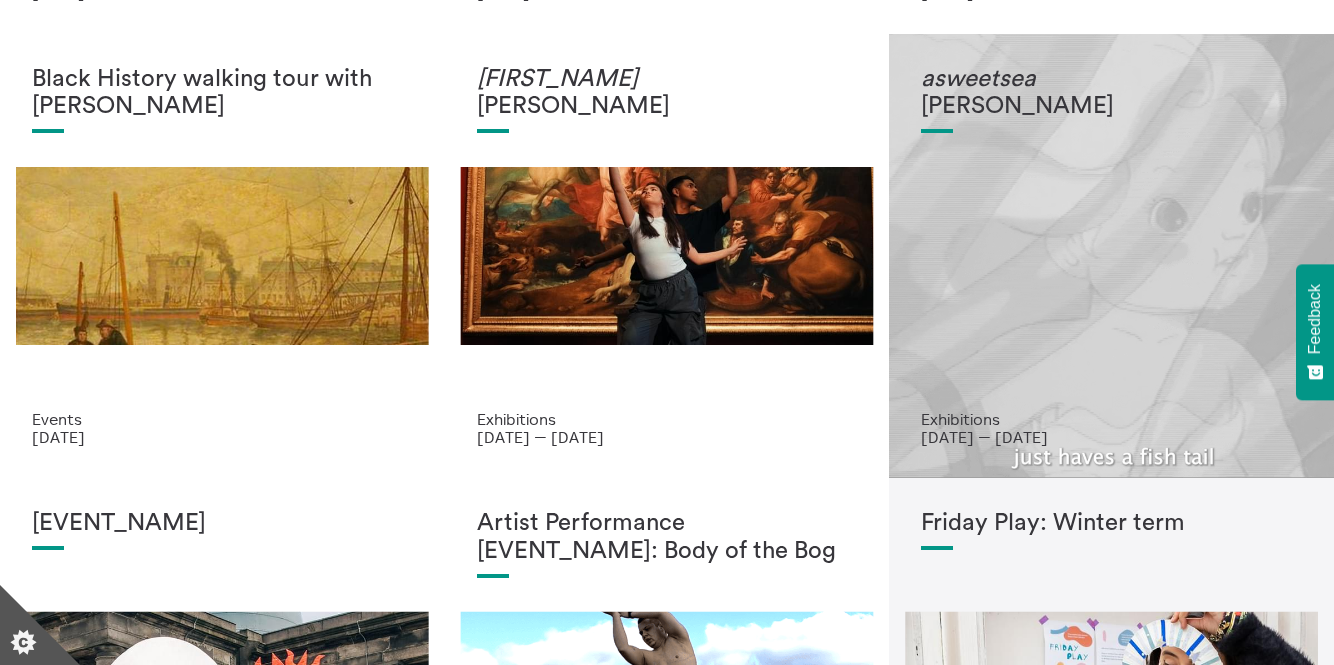 click on "asweetsea Liza Sylvestre" at bounding box center (1111, 238) 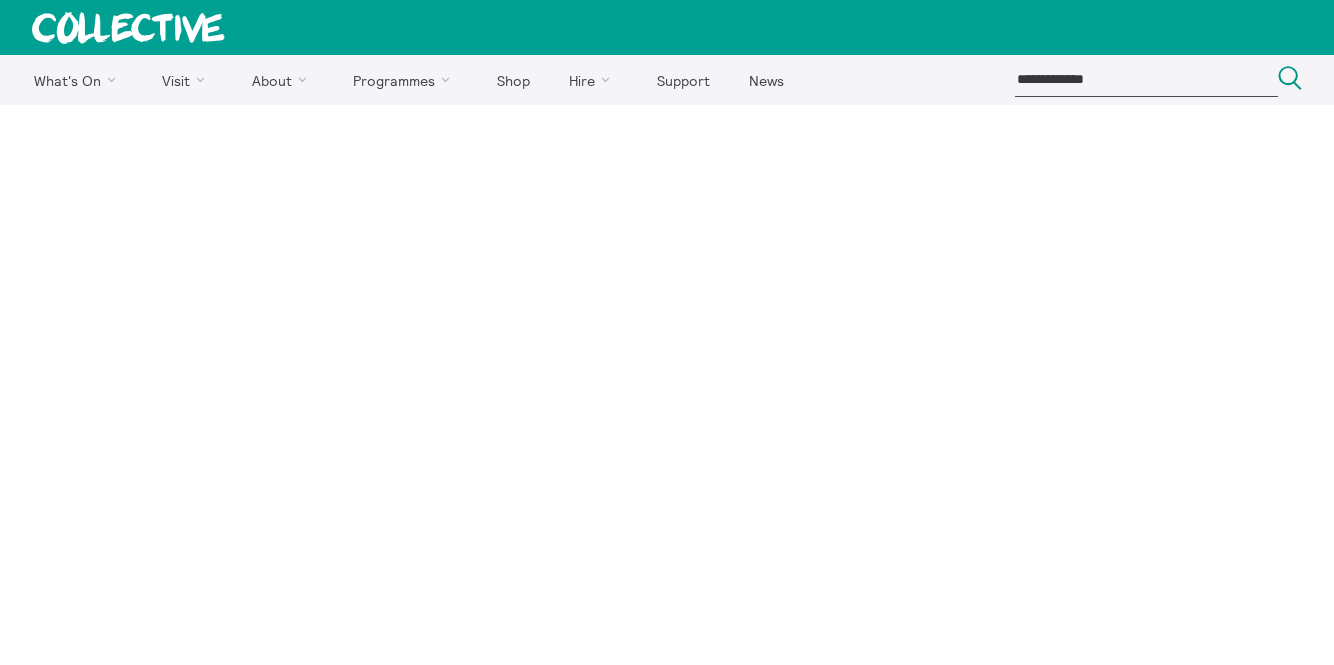scroll, scrollTop: 0, scrollLeft: 0, axis: both 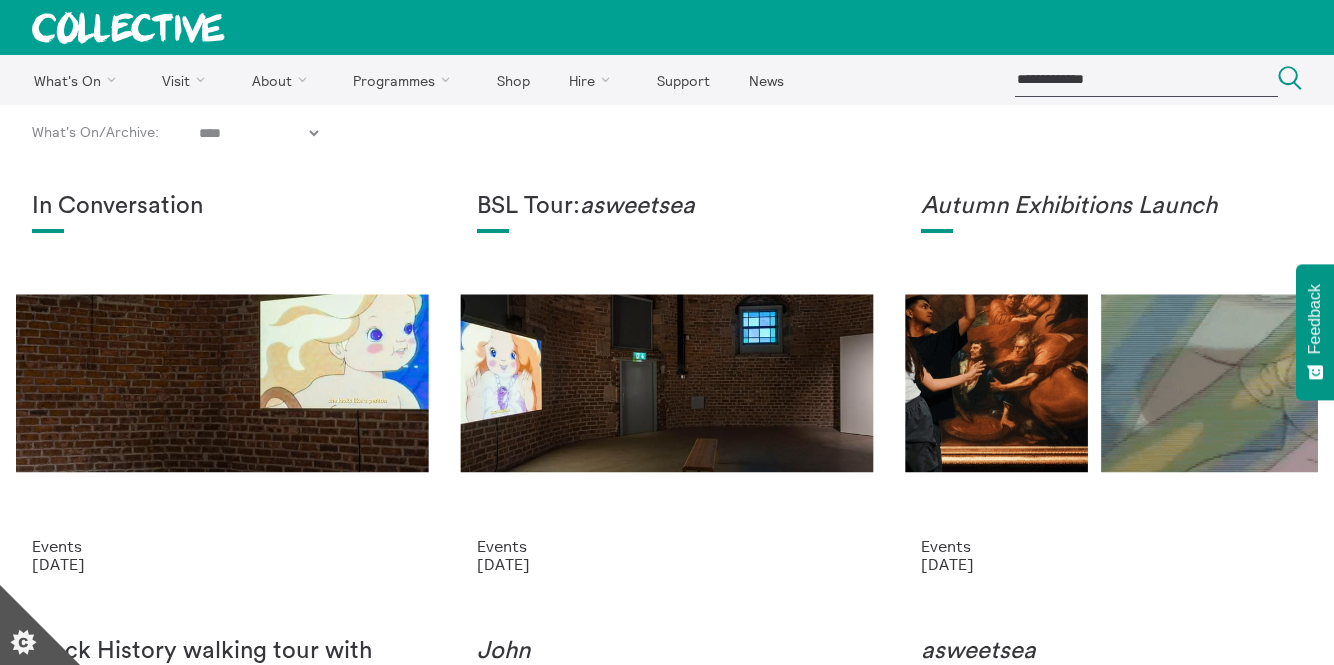 click on "**********" at bounding box center (258, 133) 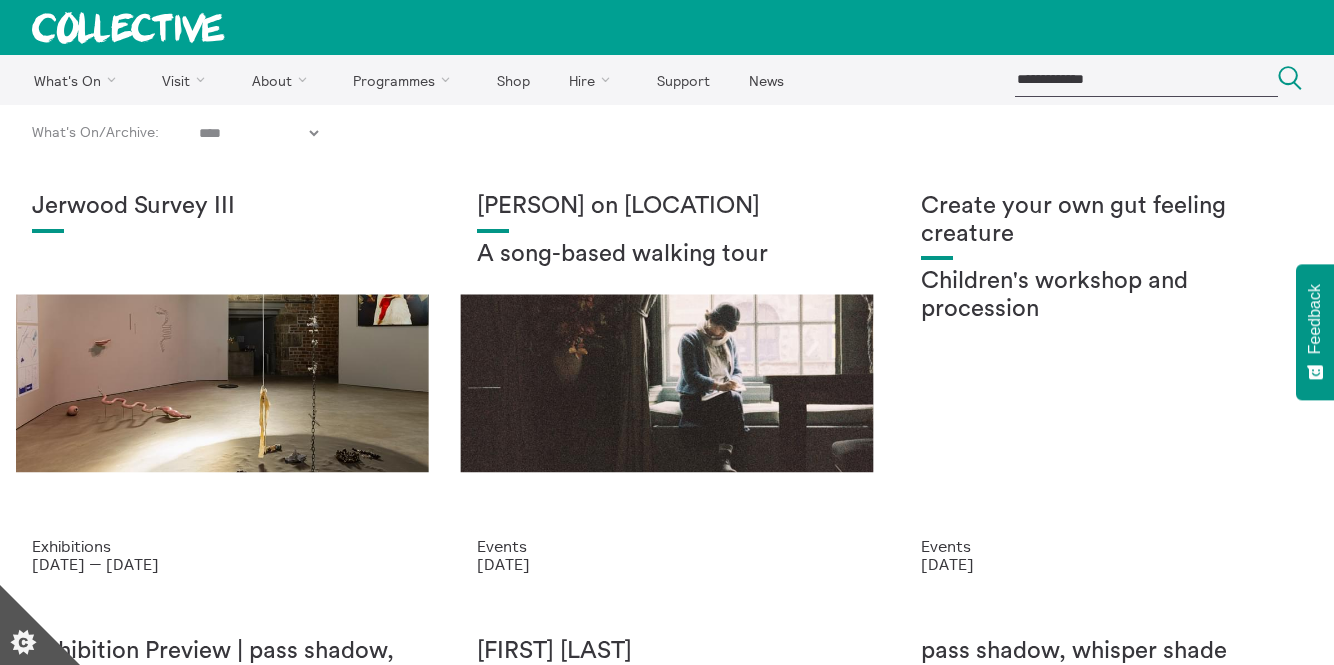 scroll, scrollTop: 0, scrollLeft: 0, axis: both 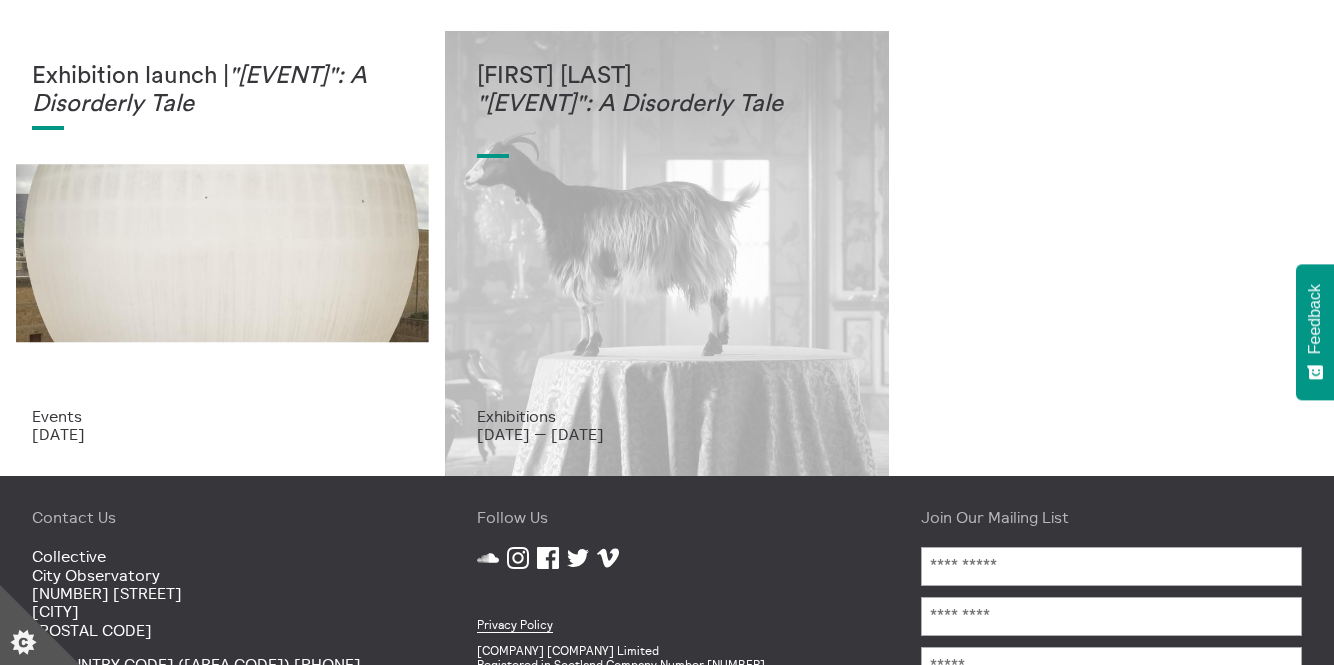 click on "Elisa Giardina Papa "U Scantu": A Disorderly Tale" at bounding box center (667, 235) 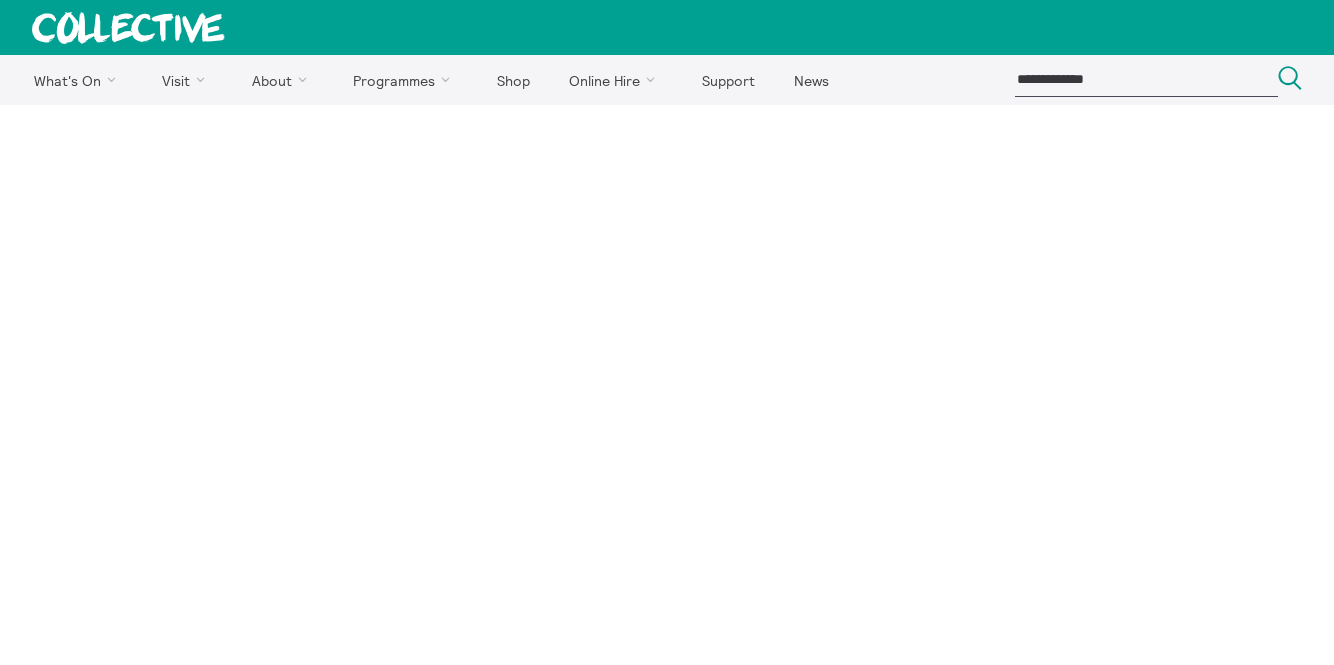 scroll, scrollTop: 0, scrollLeft: 0, axis: both 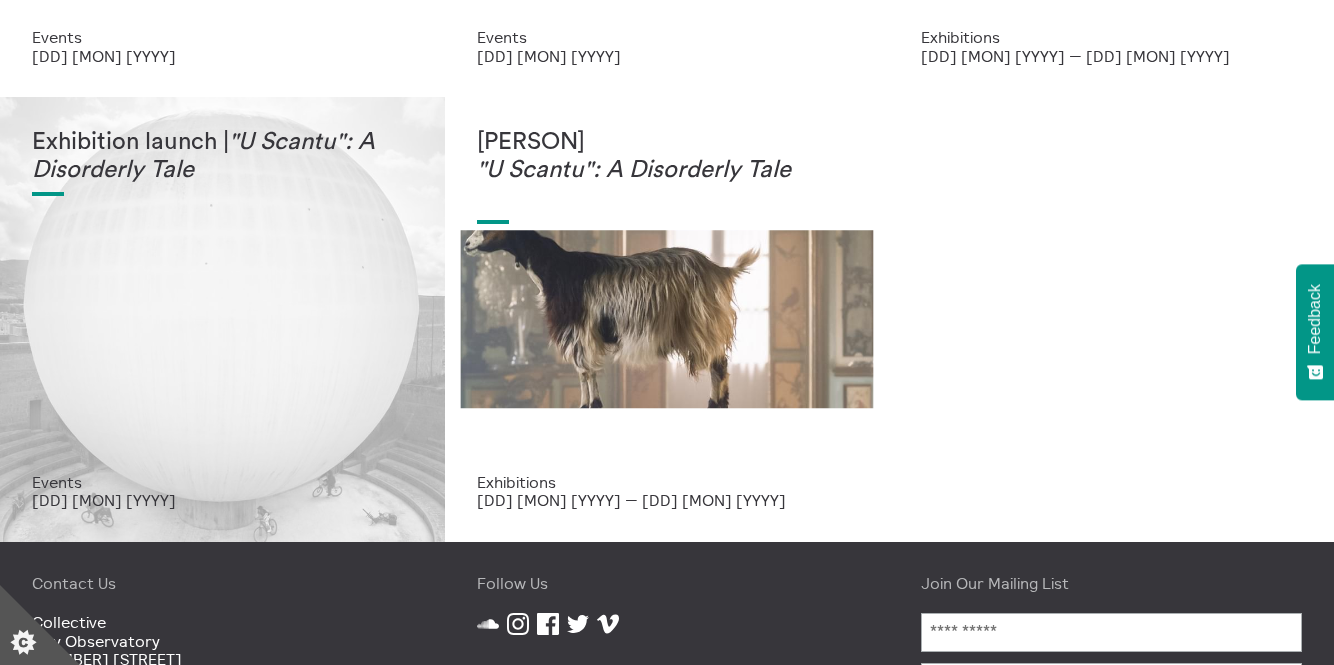 click on "Exhibition launch |  "U Scantu": A Disorderly Tale" at bounding box center [222, 301] 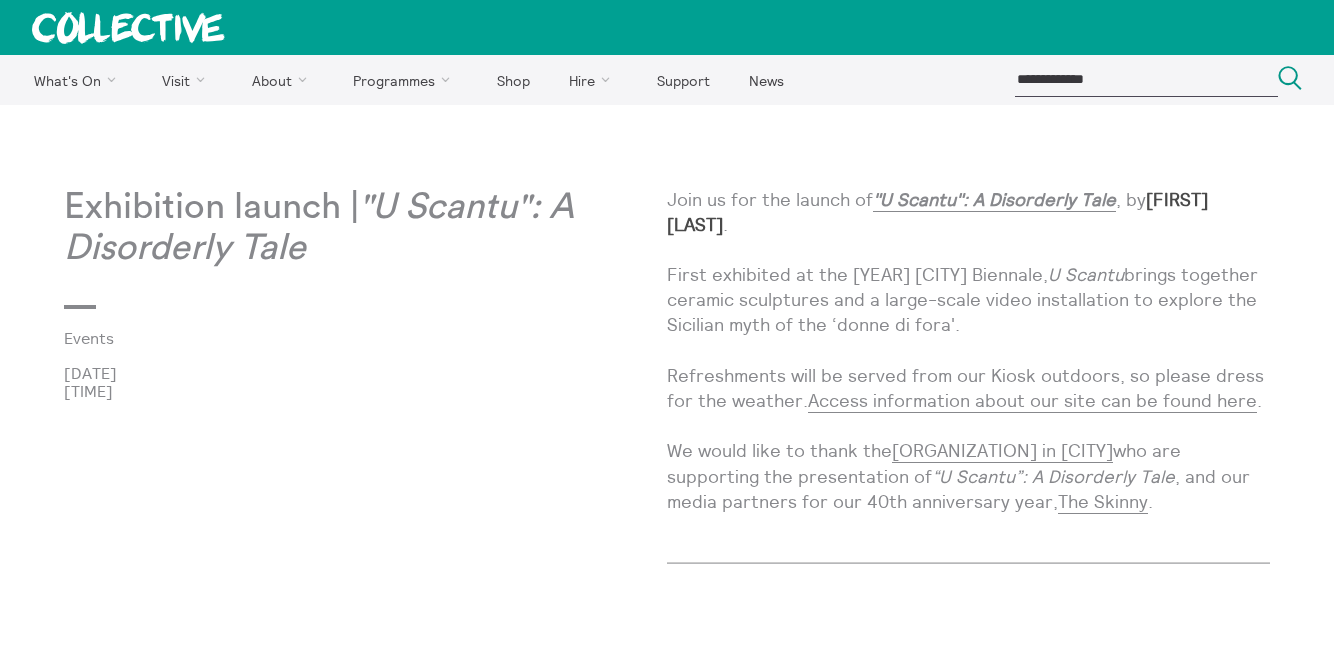 scroll, scrollTop: 0, scrollLeft: 0, axis: both 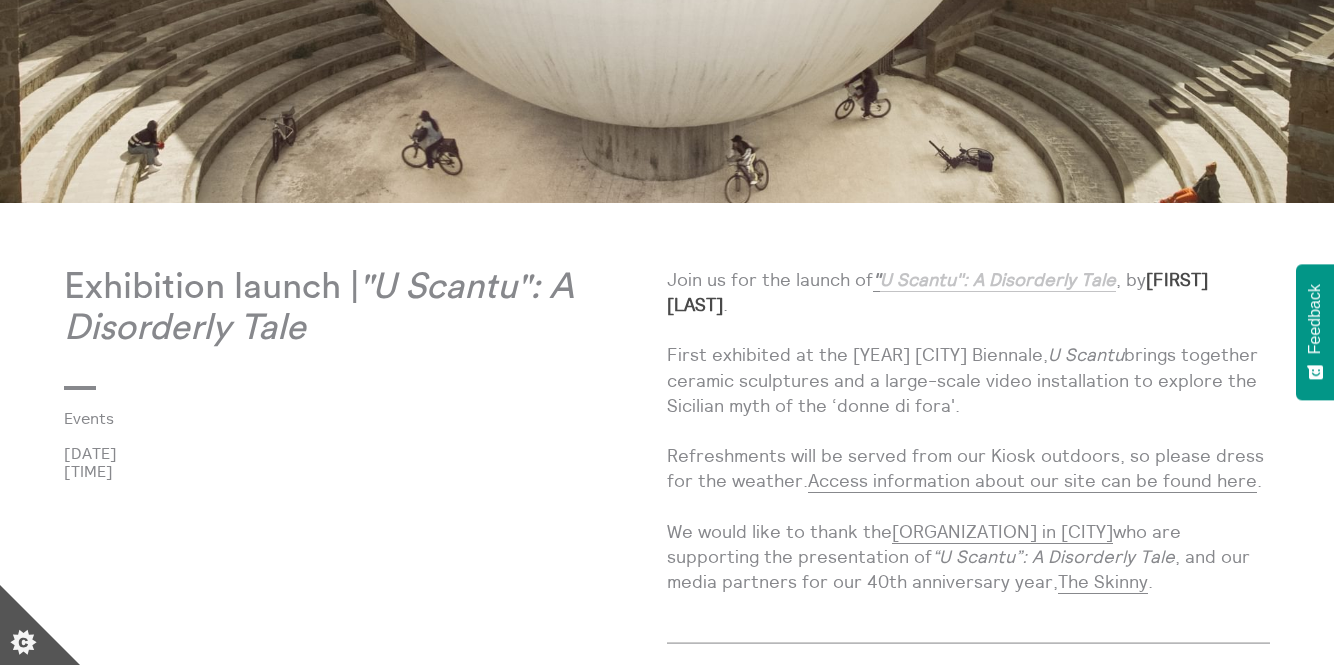 click on "U Scantu": A Disorderly Tale" at bounding box center (876, 280) 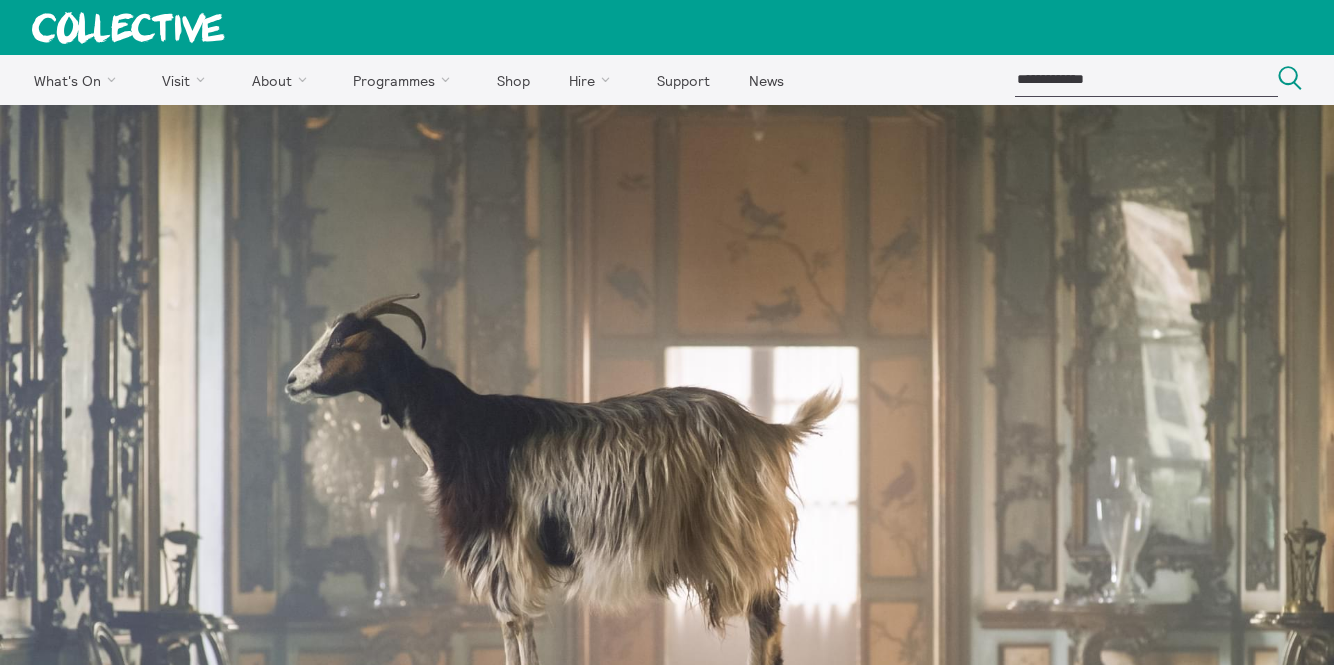 scroll, scrollTop: 0, scrollLeft: 0, axis: both 